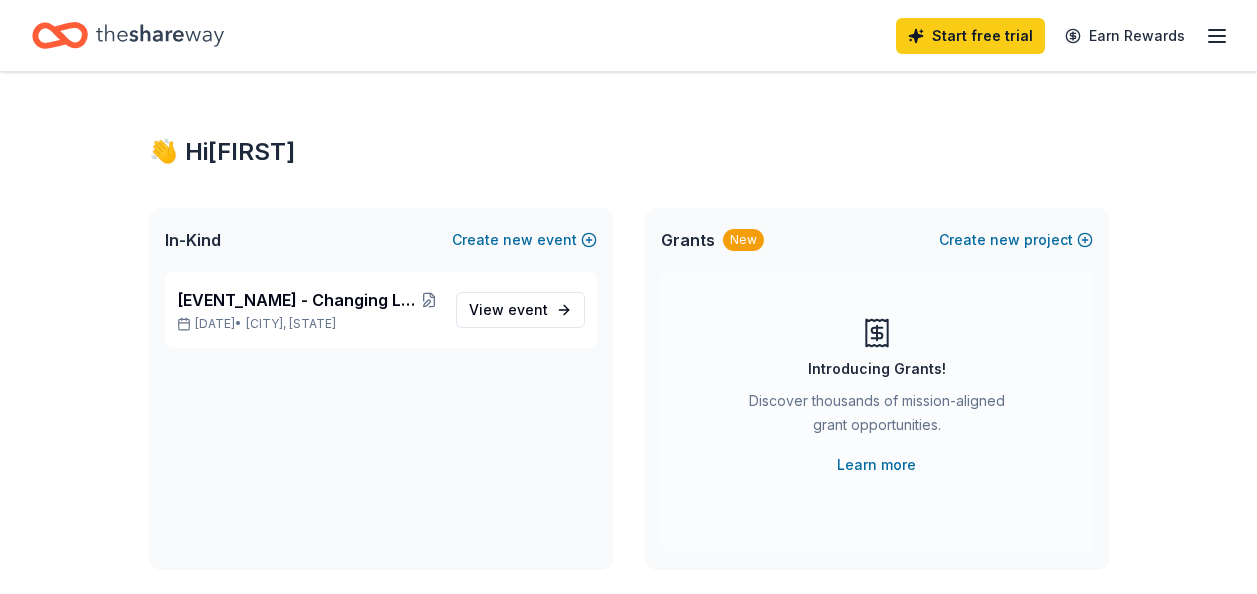 scroll, scrollTop: 0, scrollLeft: 0, axis: both 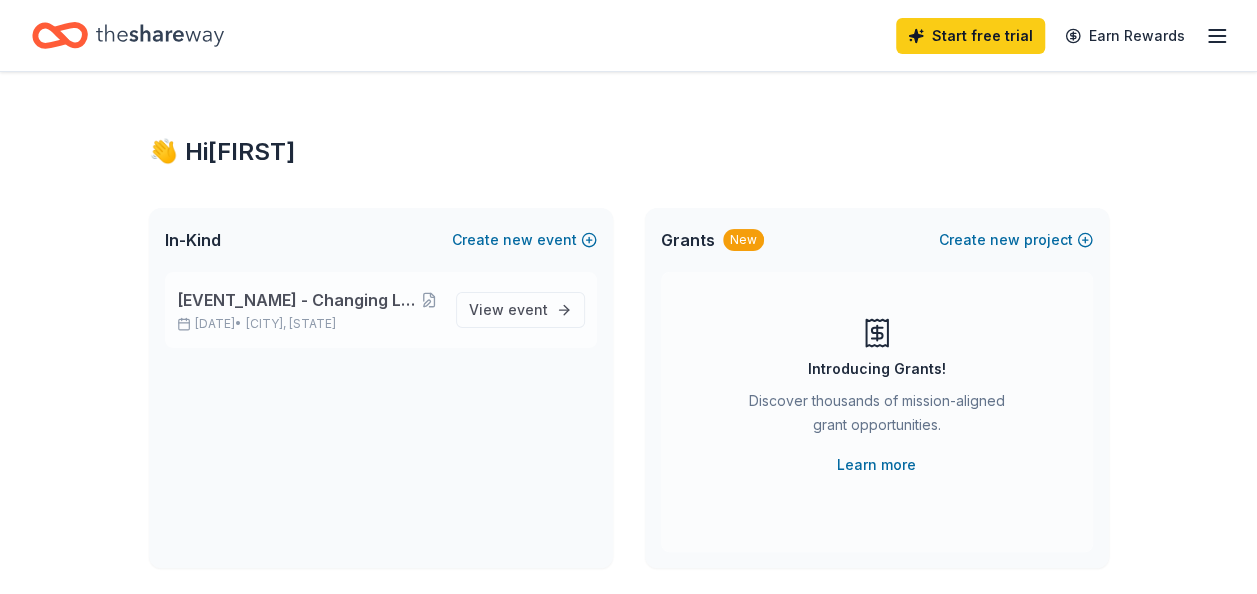 click on "[EVENT_NAME] - Changing Lives and Rewriting Legacies [DATE]  •  [CITY], [STATE]" at bounding box center [308, 310] 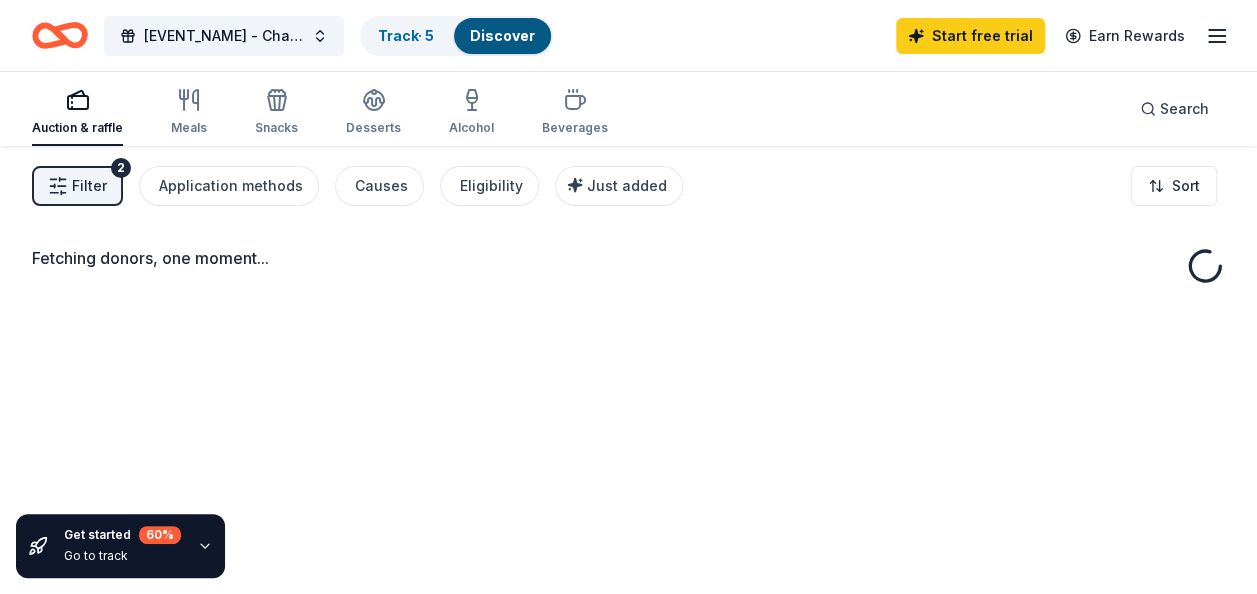 click on "Fetching donors, one moment..." at bounding box center (628, 443) 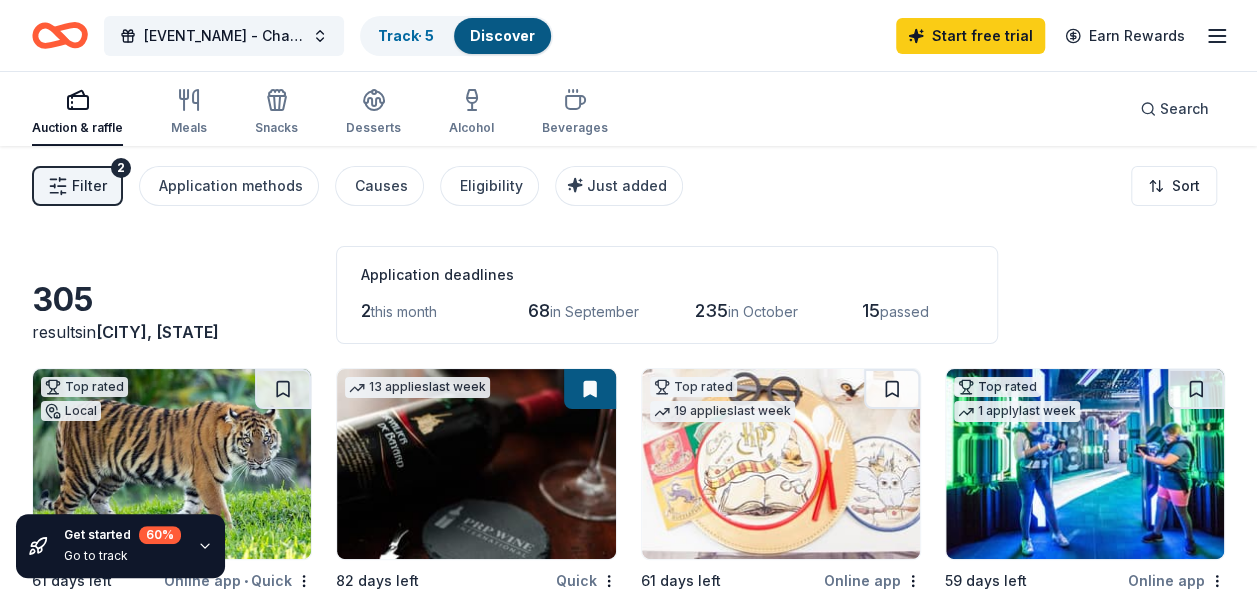 click on "Filter 2 Application methods Causes Eligibility Just added Sort" at bounding box center [628, 186] 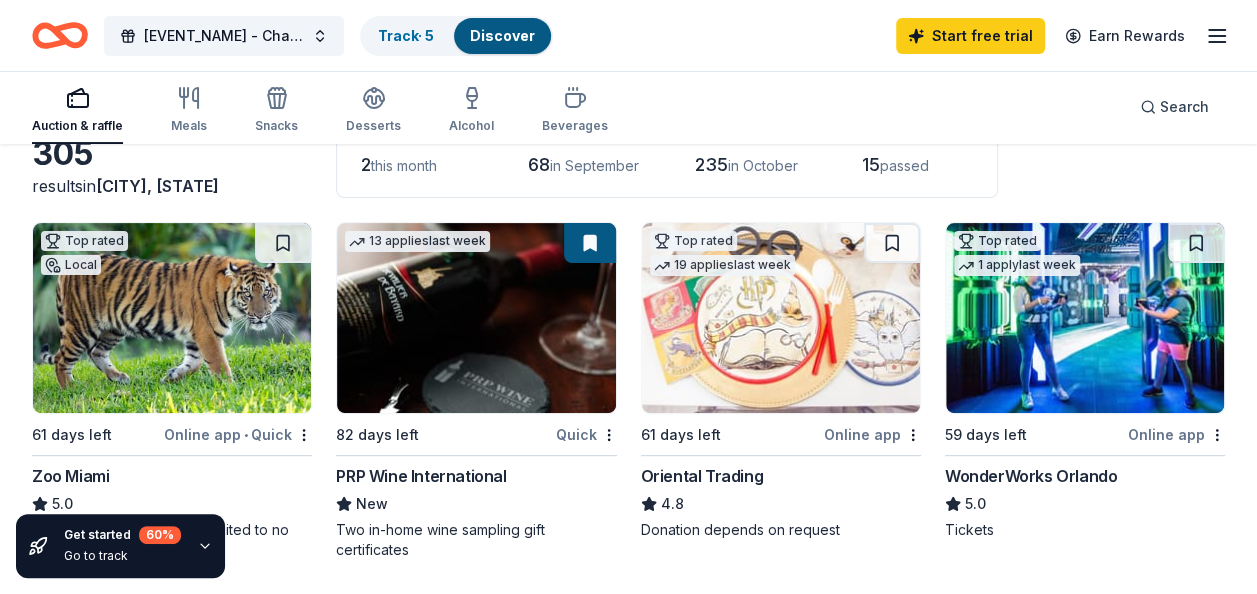 scroll, scrollTop: 160, scrollLeft: 0, axis: vertical 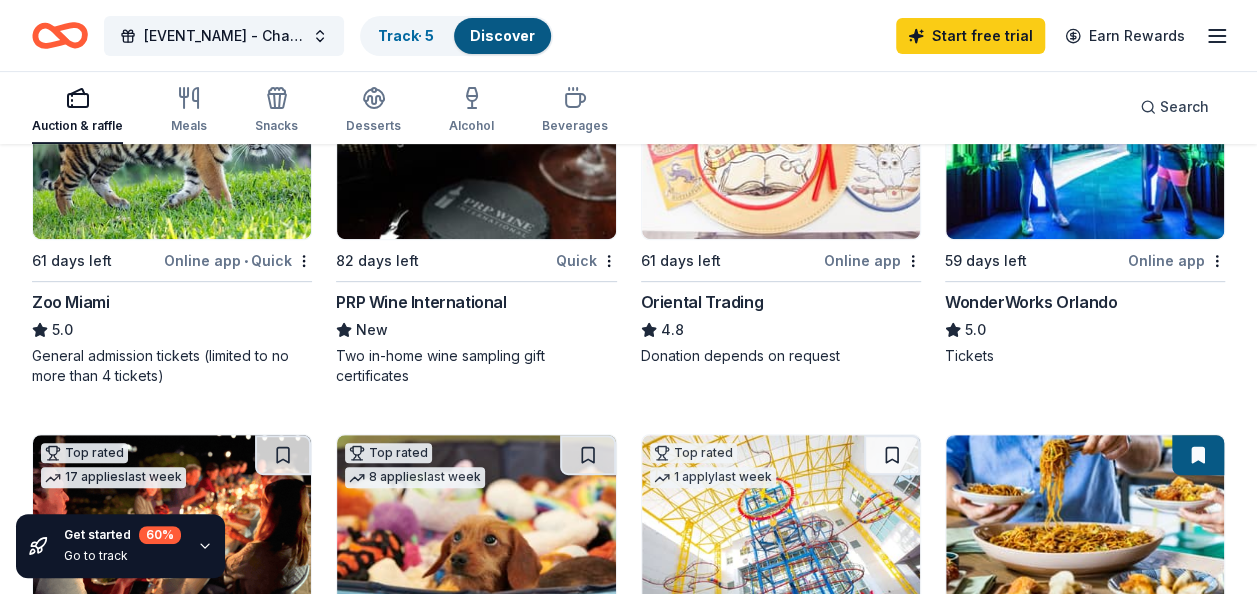 drag, startPoint x: 1006, startPoint y: 301, endPoint x: 979, endPoint y: 208, distance: 96.84007 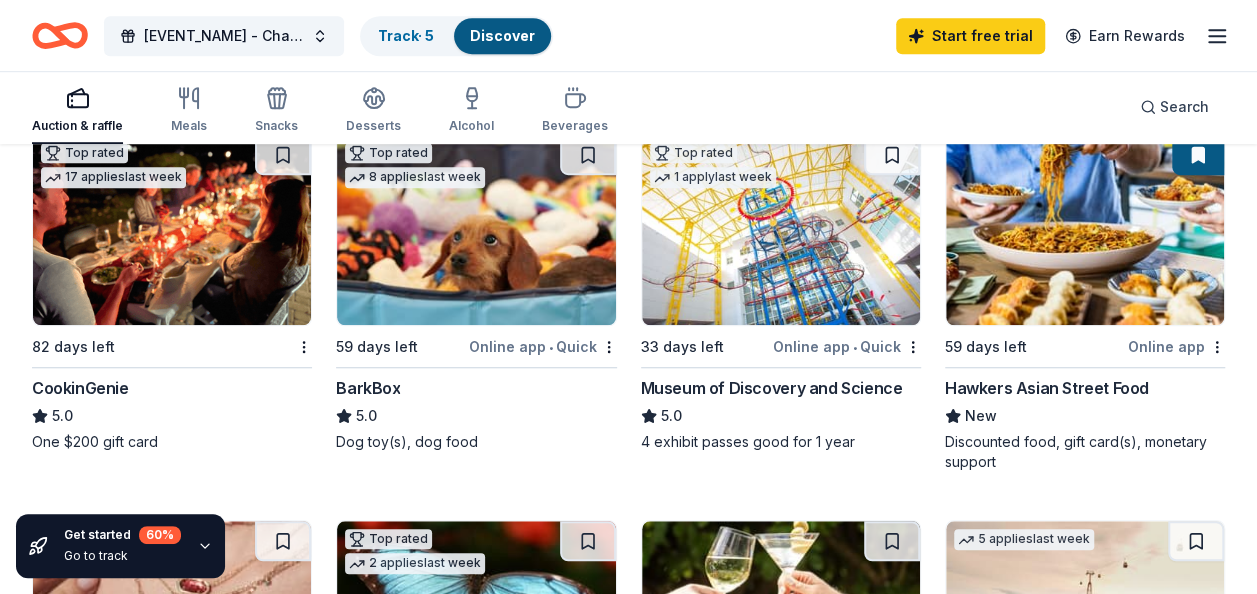 scroll, scrollTop: 640, scrollLeft: 0, axis: vertical 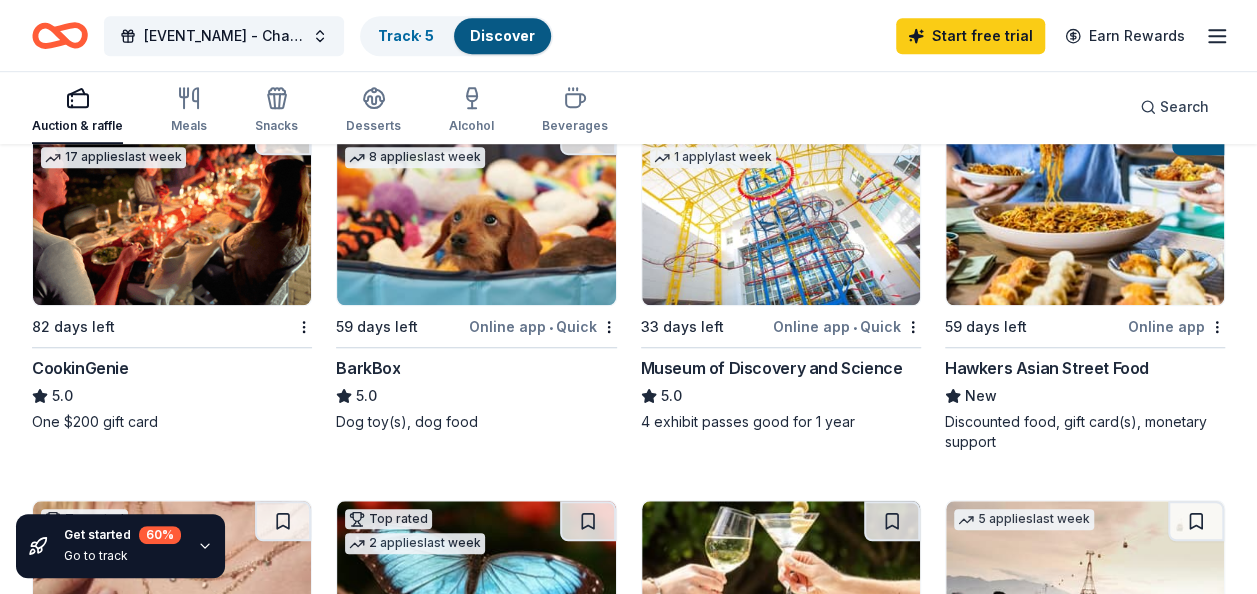 click at bounding box center [172, 210] 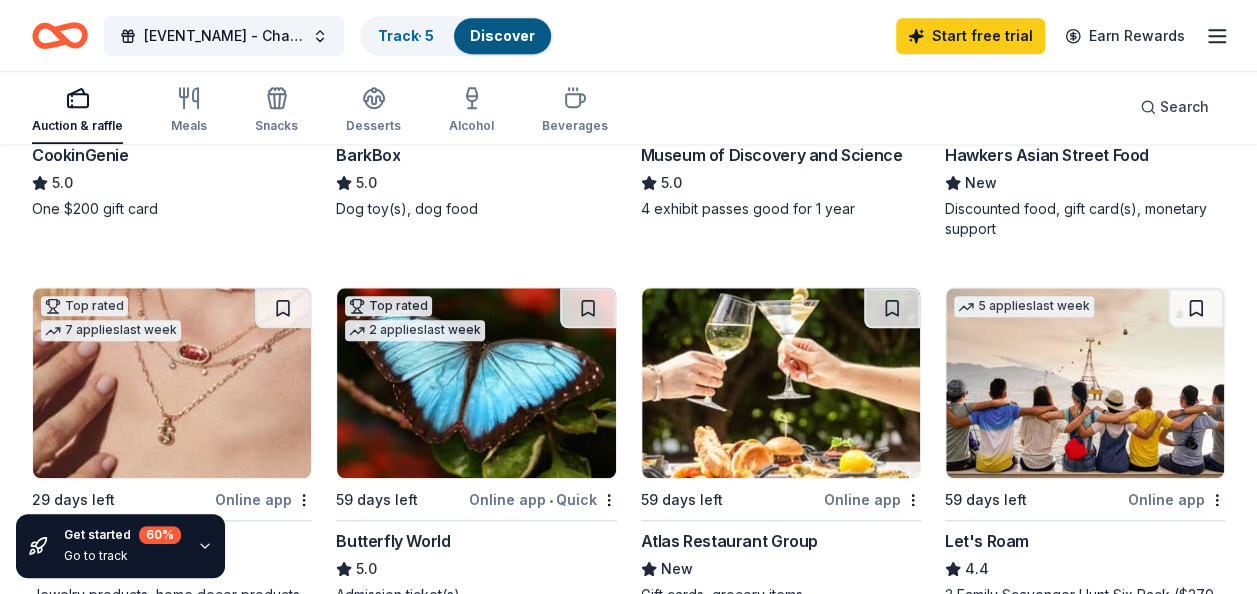scroll, scrollTop: 946, scrollLeft: 0, axis: vertical 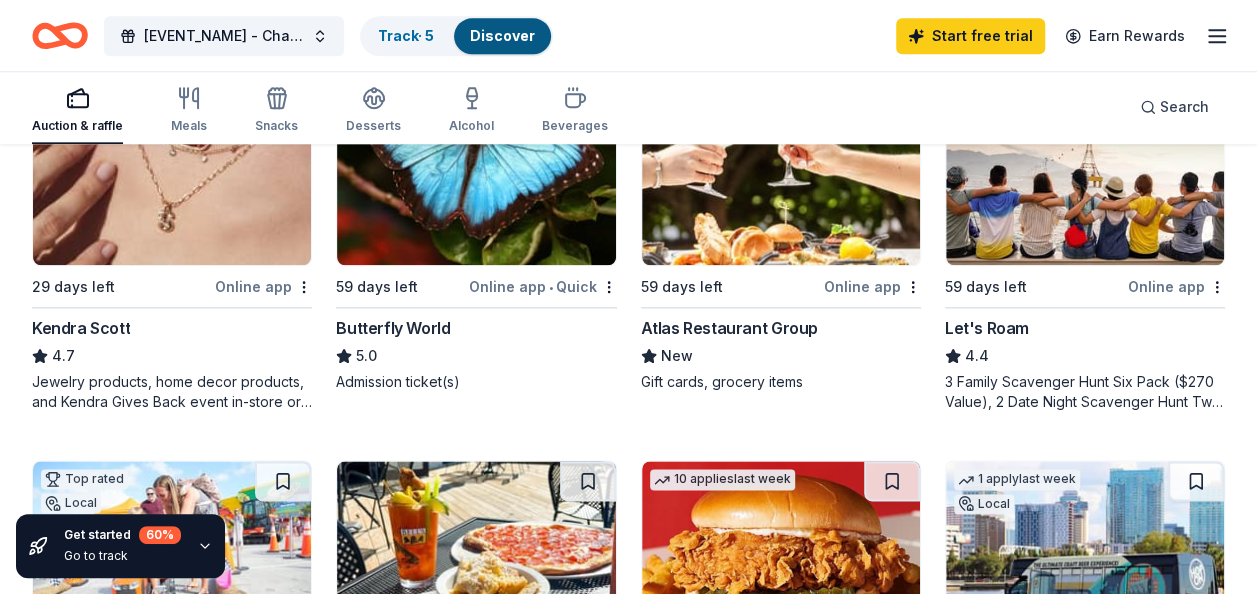 click at bounding box center [172, 170] 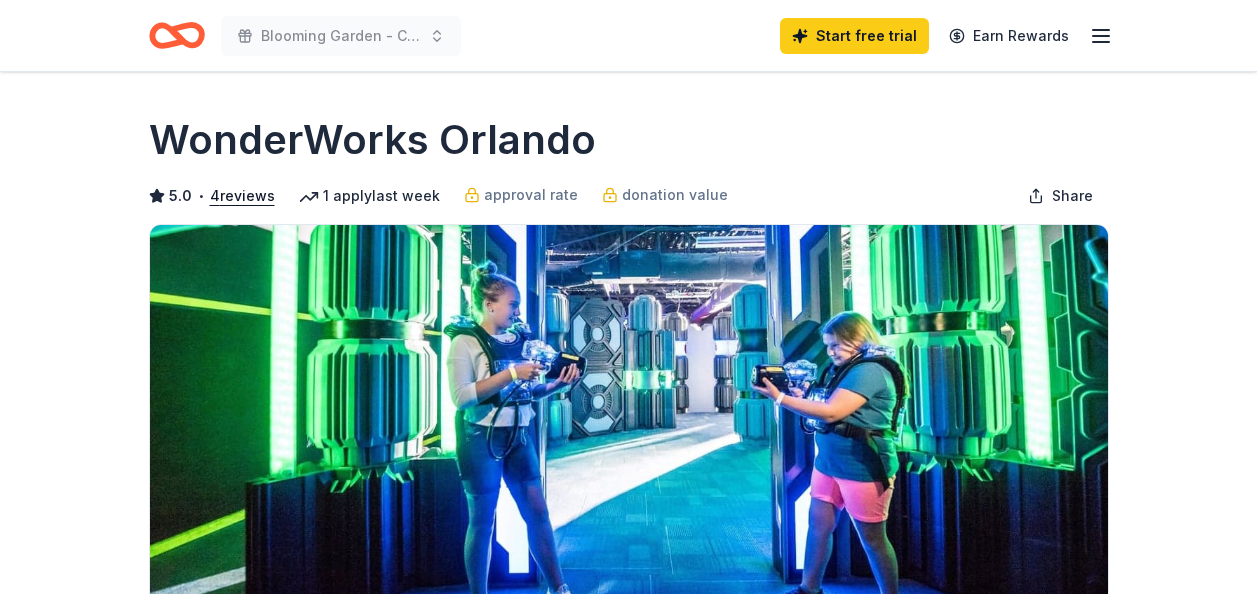 scroll, scrollTop: 0, scrollLeft: 0, axis: both 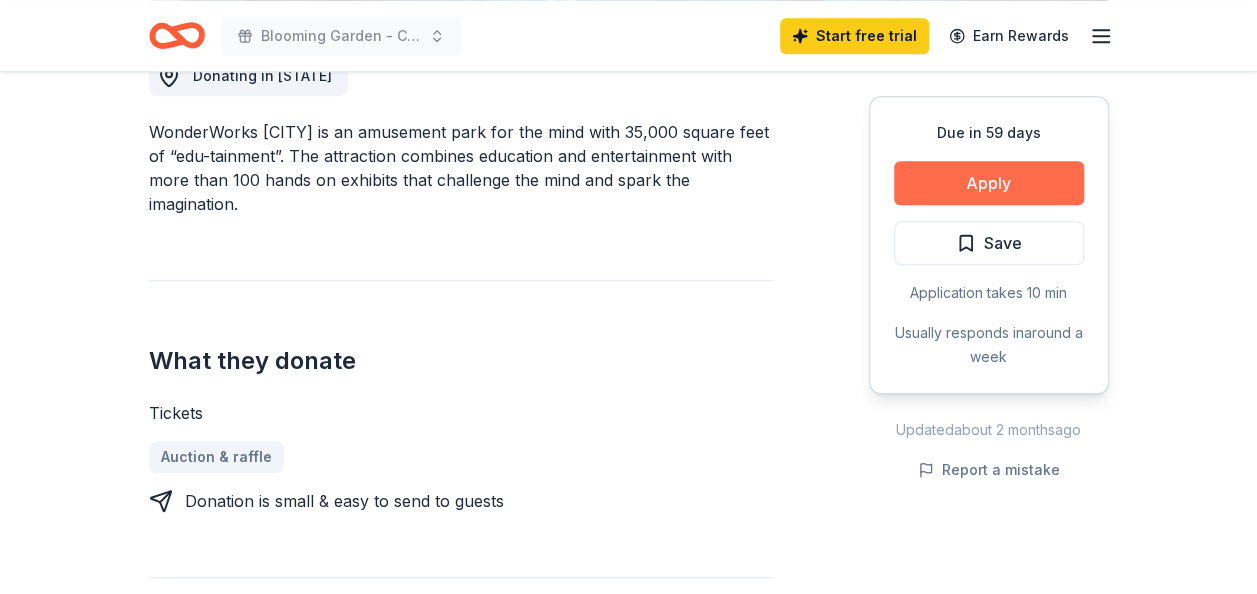 click on "Apply" at bounding box center (989, 183) 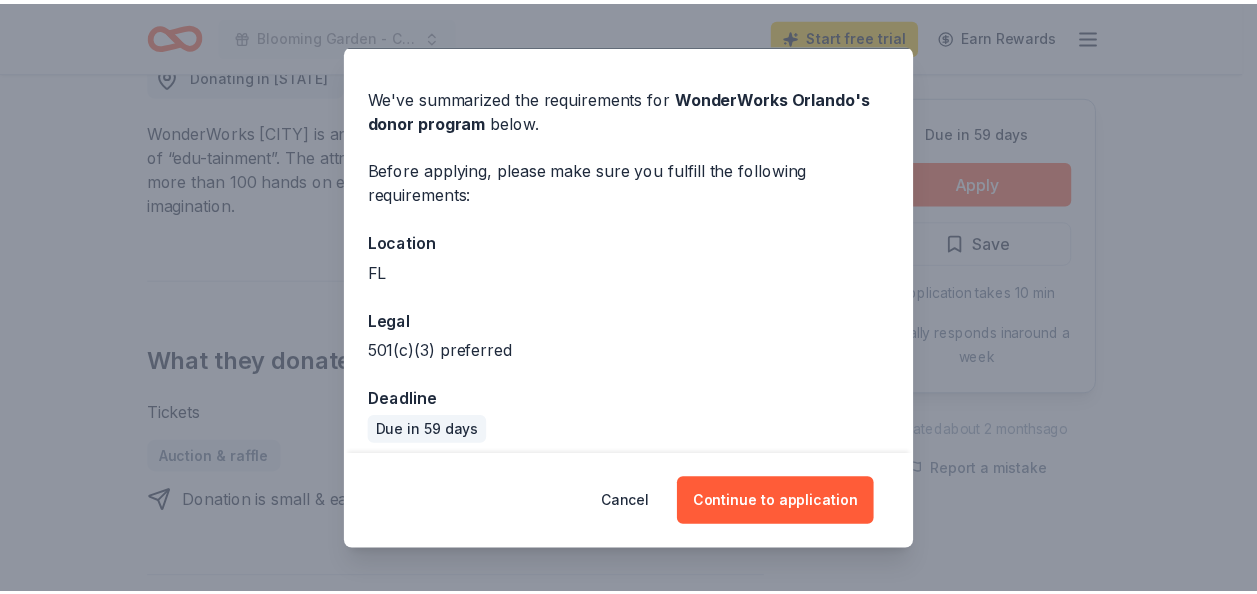 scroll, scrollTop: 70, scrollLeft: 0, axis: vertical 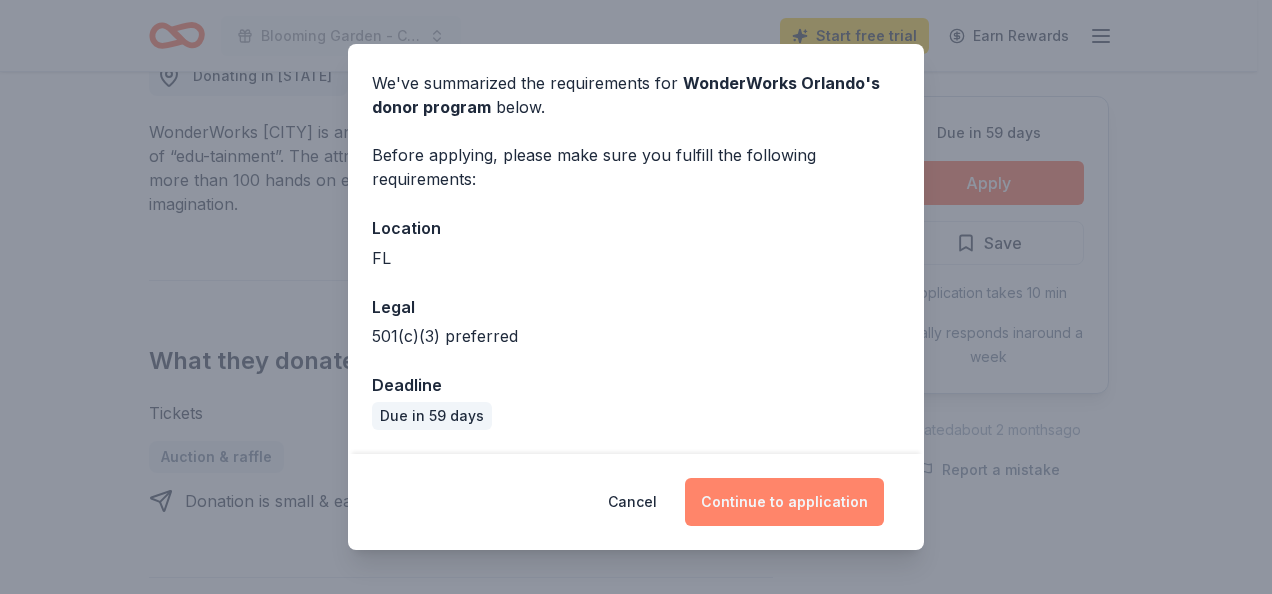 click on "Continue to application" at bounding box center [784, 502] 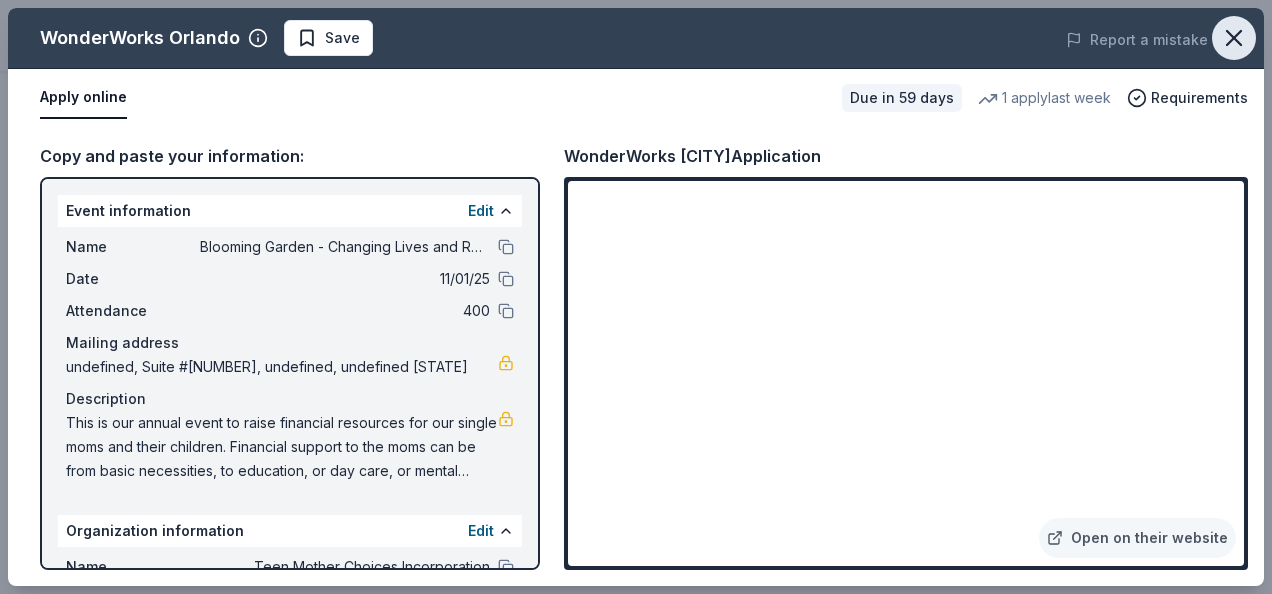click 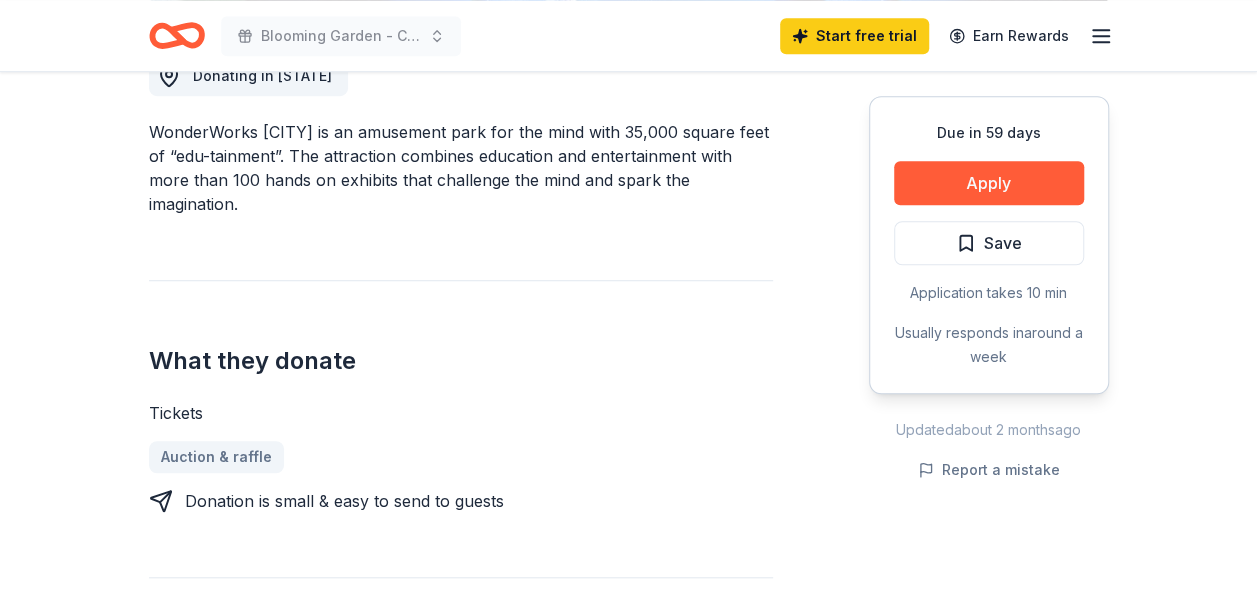 type 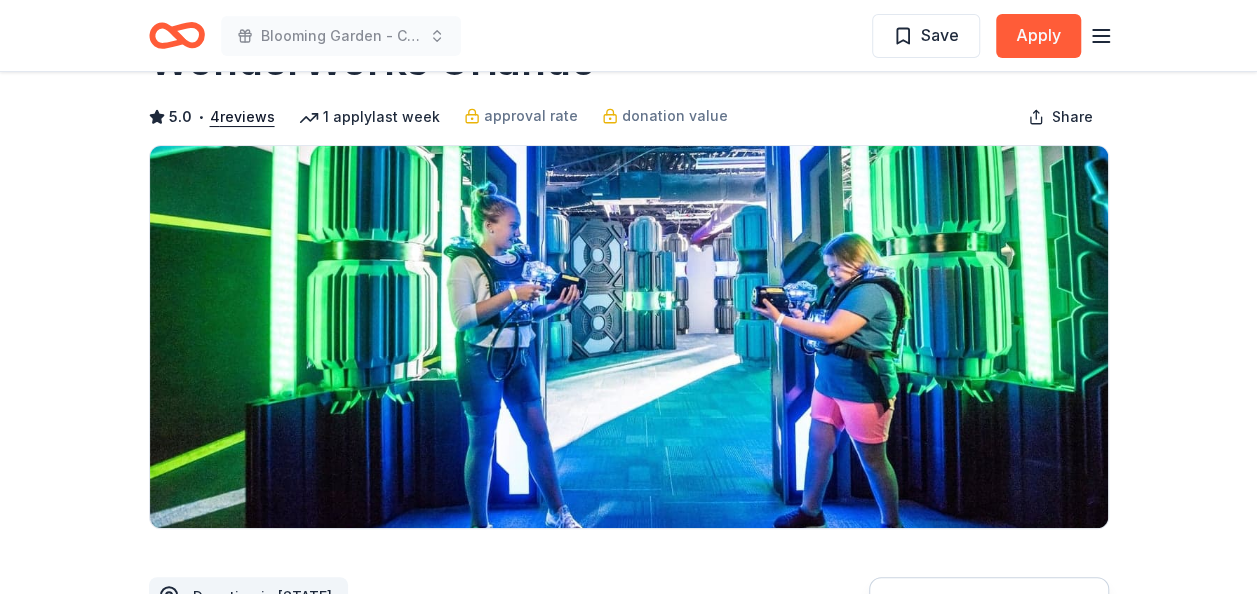 scroll, scrollTop: 0, scrollLeft: 0, axis: both 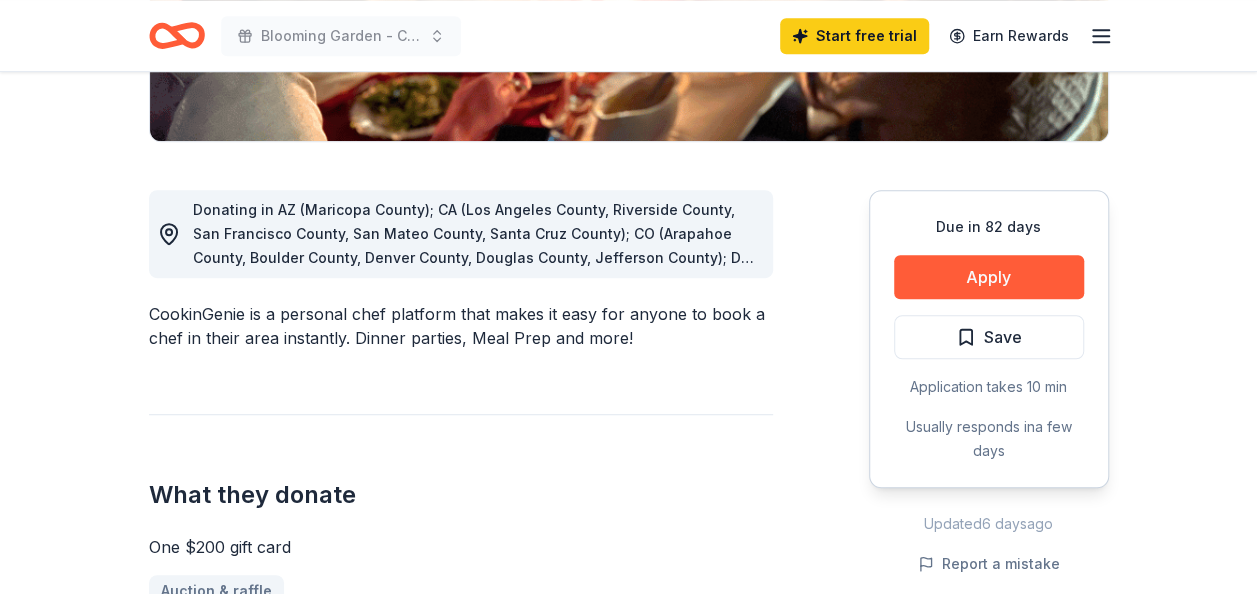 click on "Donating in AZ (Maricopa County); CA (Los Angeles County, Riverside County, San Francisco County, San Mateo County, Santa Cruz County); CO (Arapahoe County, Boulder County, Denver County, Douglas County, Jefferson County); DC; KY (Jefferson County, Oldham County); MD (Baltimore County, Frederick County, Howard County, Montgomery County); OH (Athens County, Butler County, Clermont County, Cuyahoga County, Delaware County, Fairfield County, Franklin County, Hamilton County, Hocking County, Licking County, Lorain County, Portage County, Summit County, Warren County); FL (Broward County, Escambia County, Hillsborough County, Lake County, Manatee County, Miami-Dade County, Okaloosa County, Orange County, Osceola County, Palm Beach County, Pasco County, Pinellas County, Polk County, Sarasota County, Walton County); SC (Beaufort County); TX (Travis County); VA (Arlington County, Fairfax County, Virginia Beach City, Norfolk City, Newport News City)" at bounding box center [475, 234] 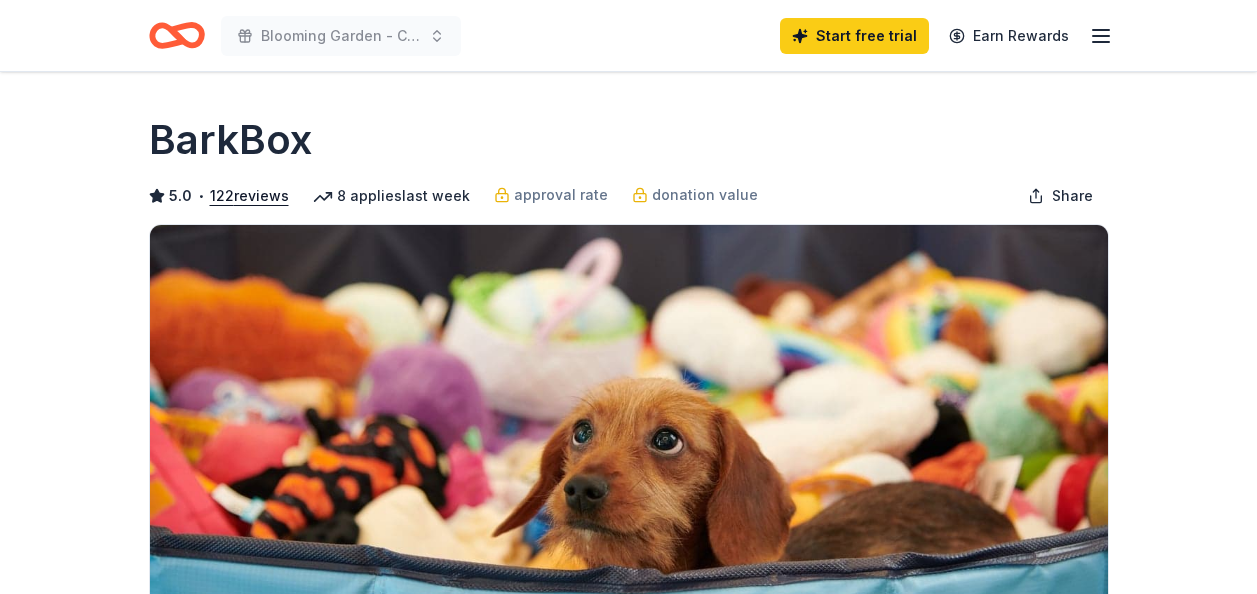 scroll, scrollTop: 0, scrollLeft: 0, axis: both 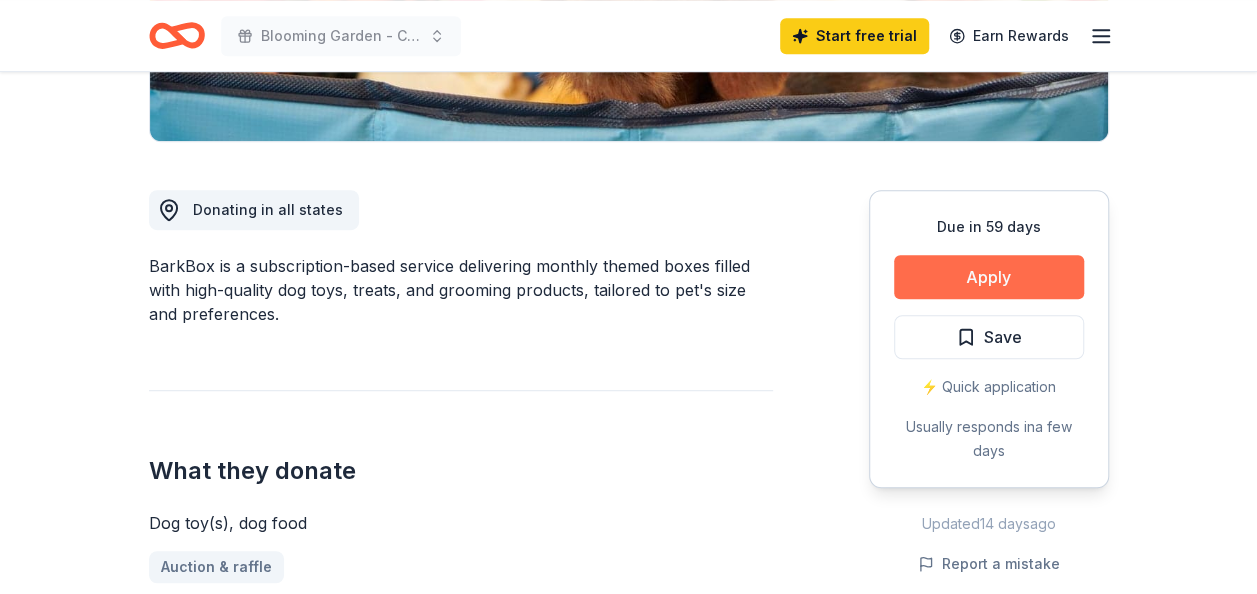 click on "Apply" at bounding box center (989, 277) 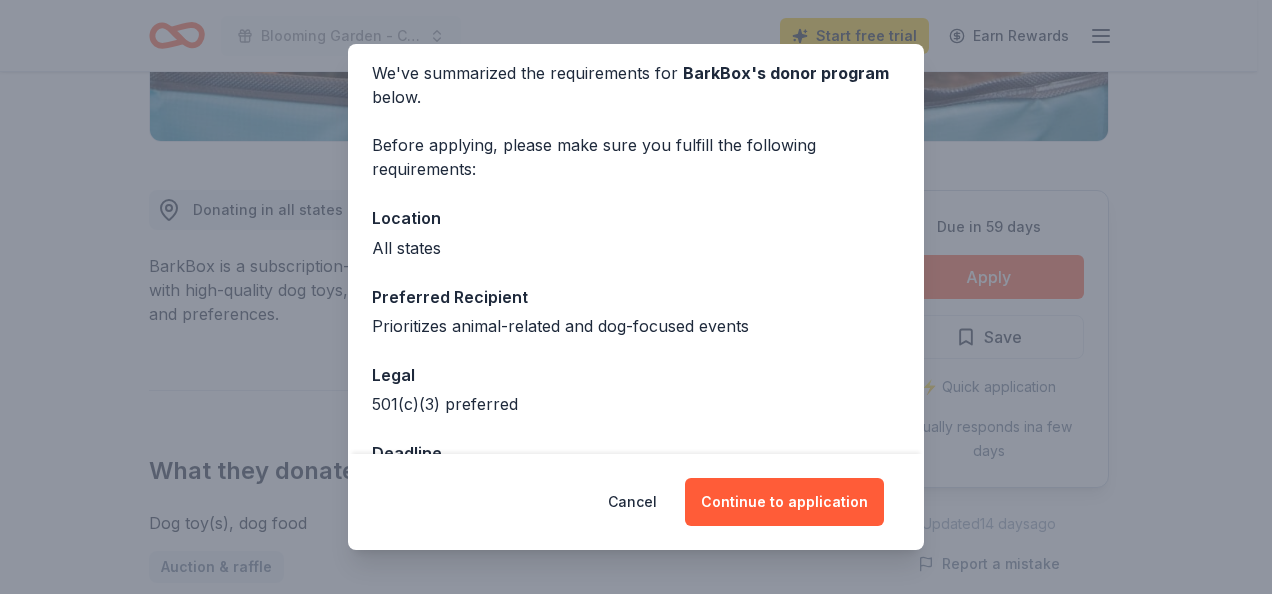 scroll, scrollTop: 120, scrollLeft: 0, axis: vertical 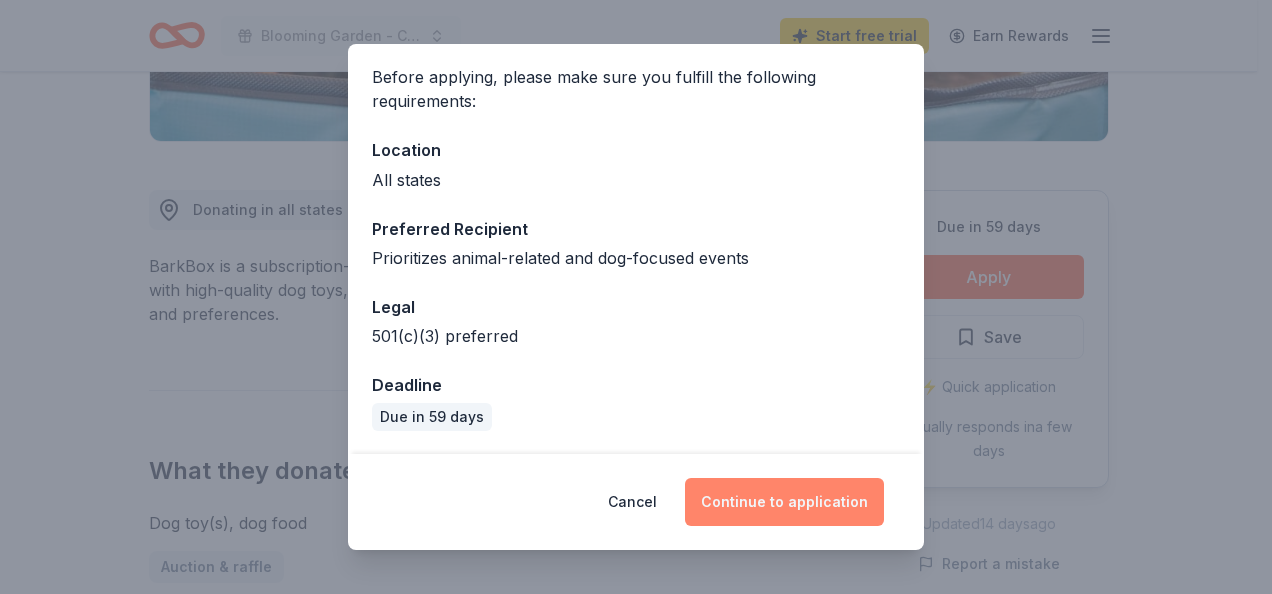 click on "Continue to application" at bounding box center [784, 502] 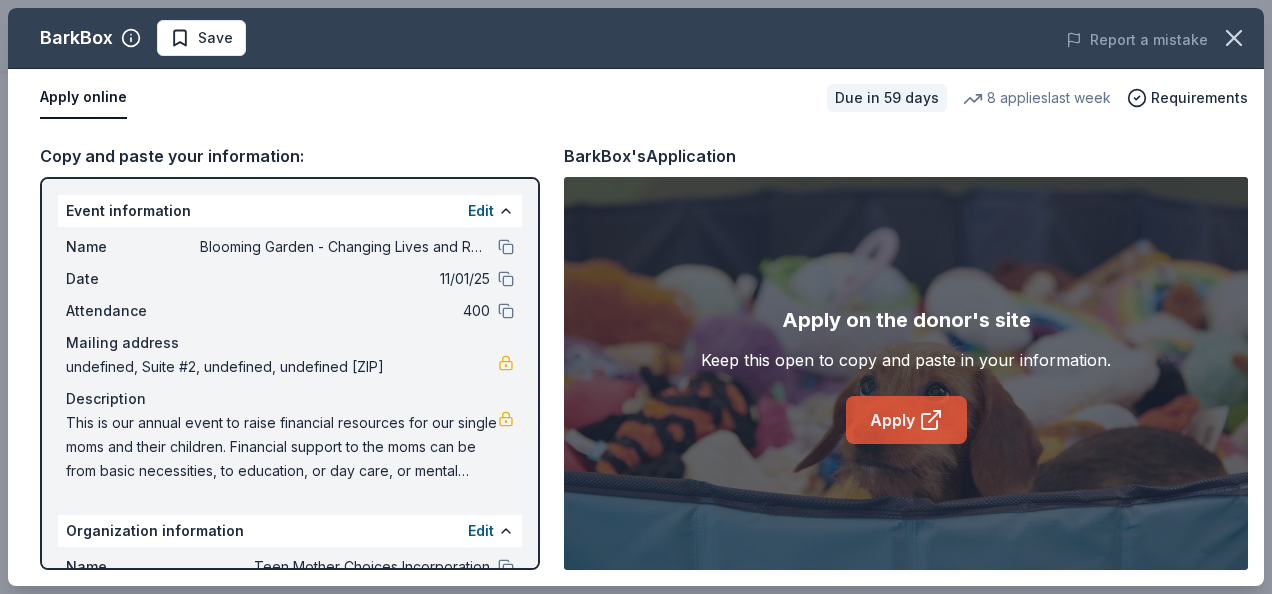 click on "Apply" at bounding box center (906, 420) 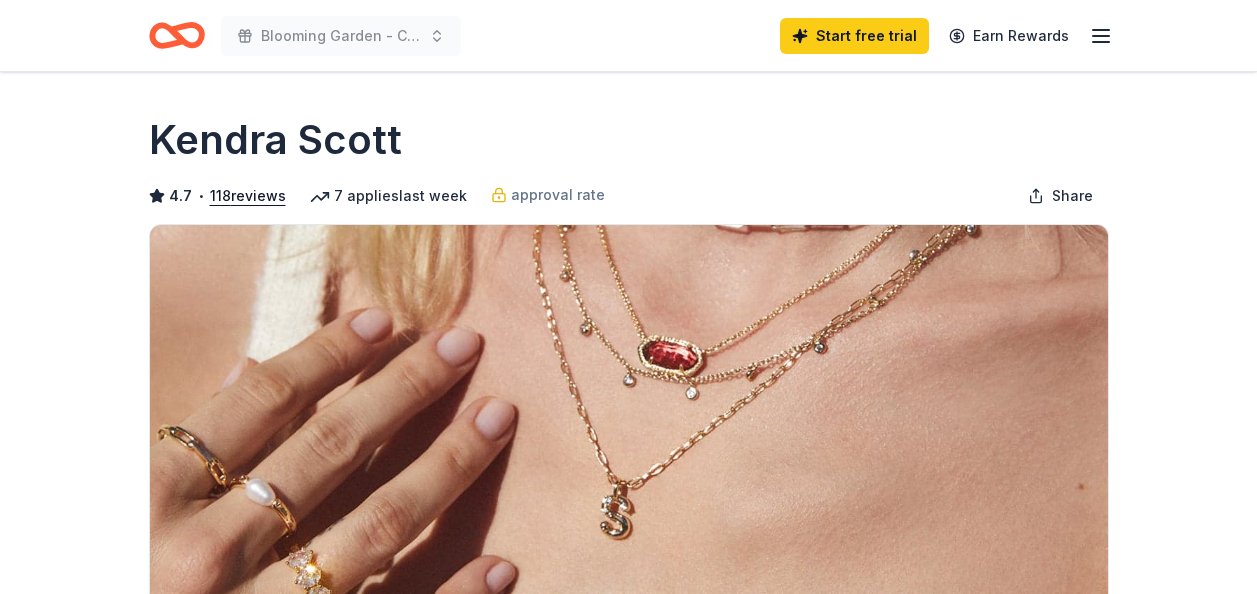 scroll, scrollTop: 0, scrollLeft: 0, axis: both 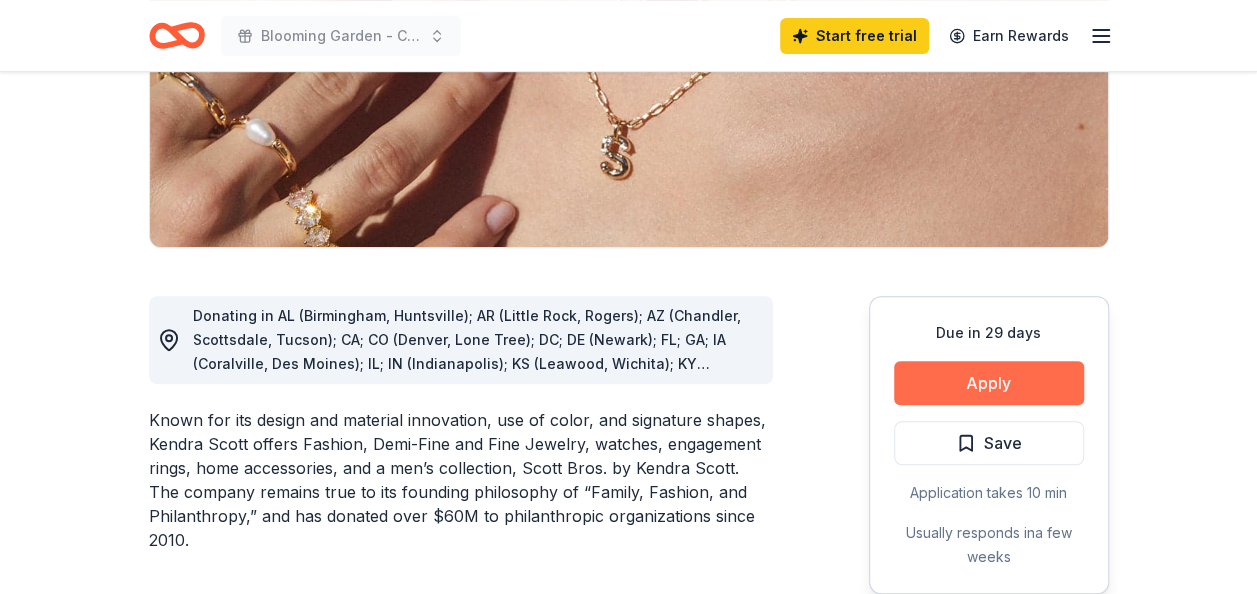 click on "Apply" at bounding box center (989, 383) 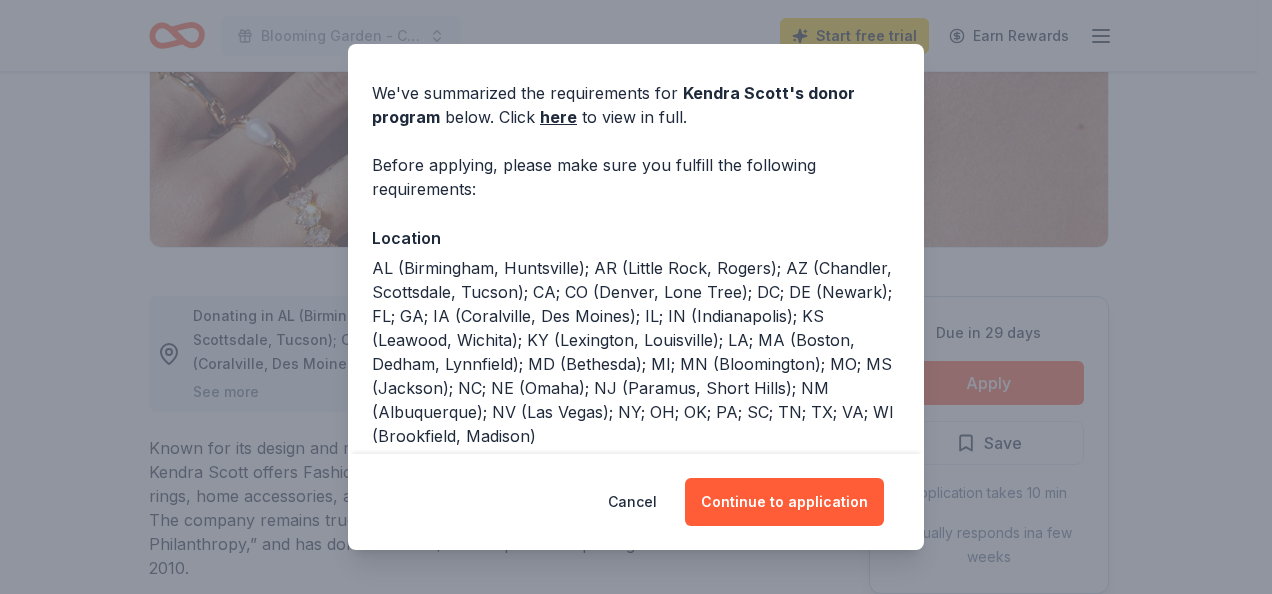 scroll, scrollTop: 80, scrollLeft: 0, axis: vertical 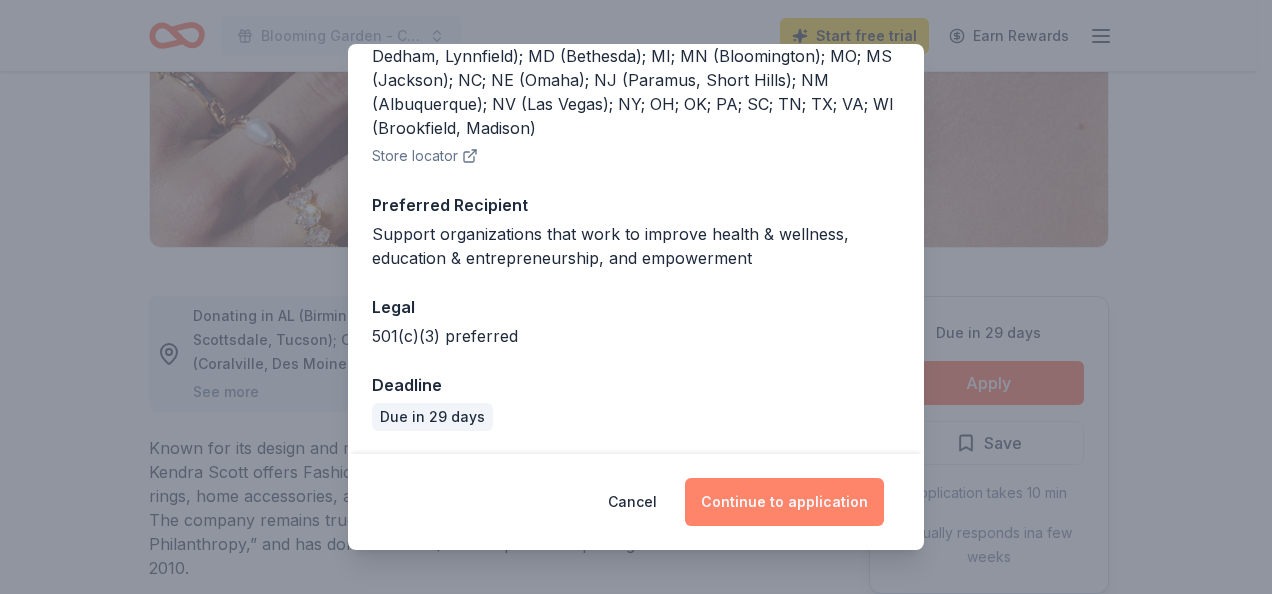 click on "Continue to application" at bounding box center (784, 502) 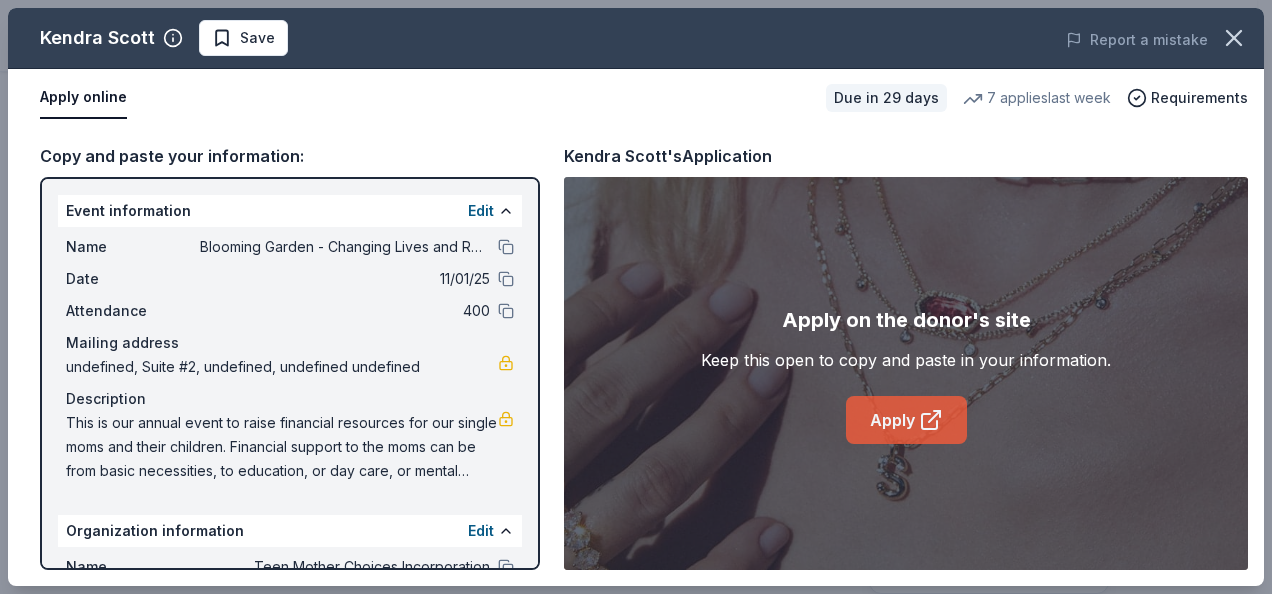 click on "Apply" at bounding box center [906, 420] 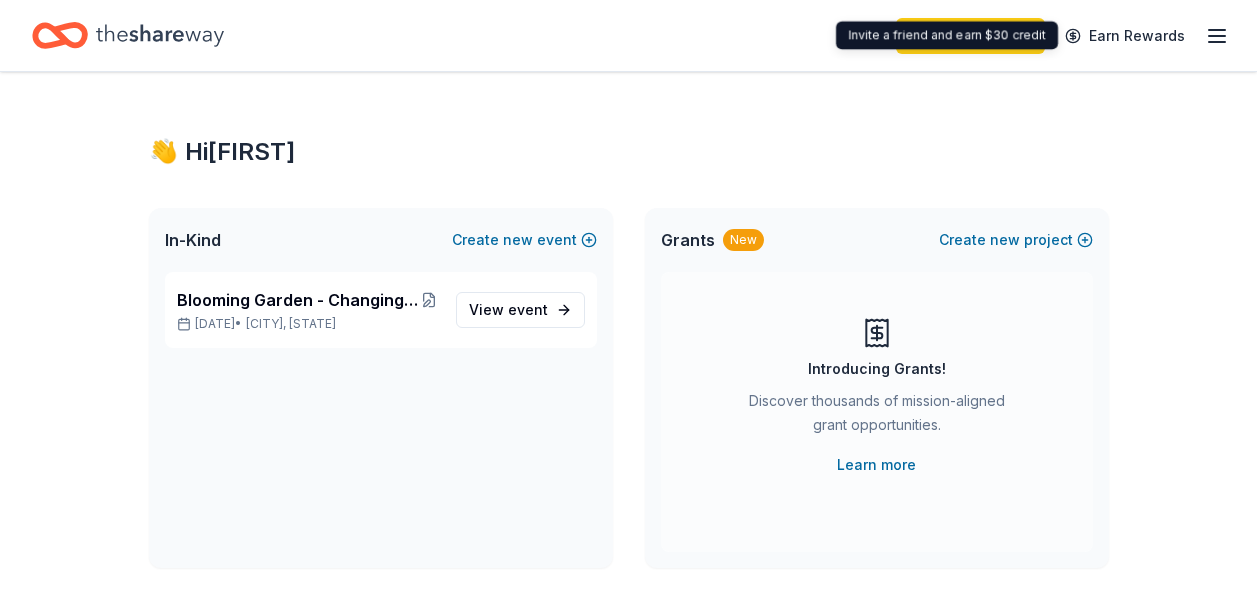 scroll, scrollTop: 0, scrollLeft: 0, axis: both 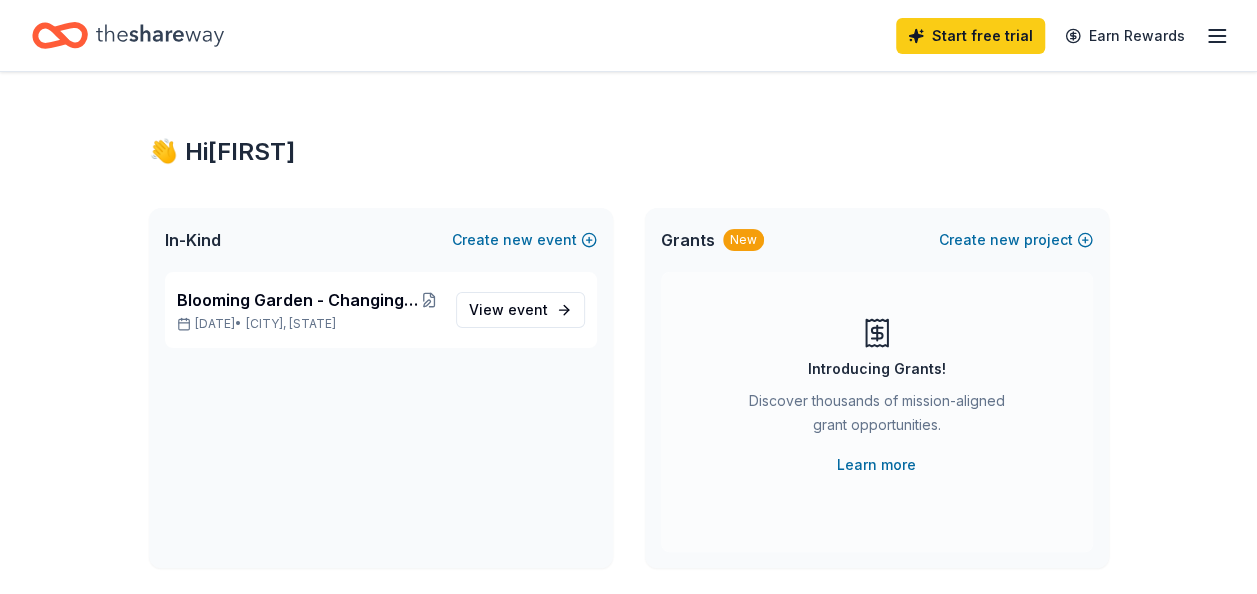 click on "Introducing Grants! Discover thousands of mission-aligned grant opportunities. Learn more" at bounding box center (877, 397) 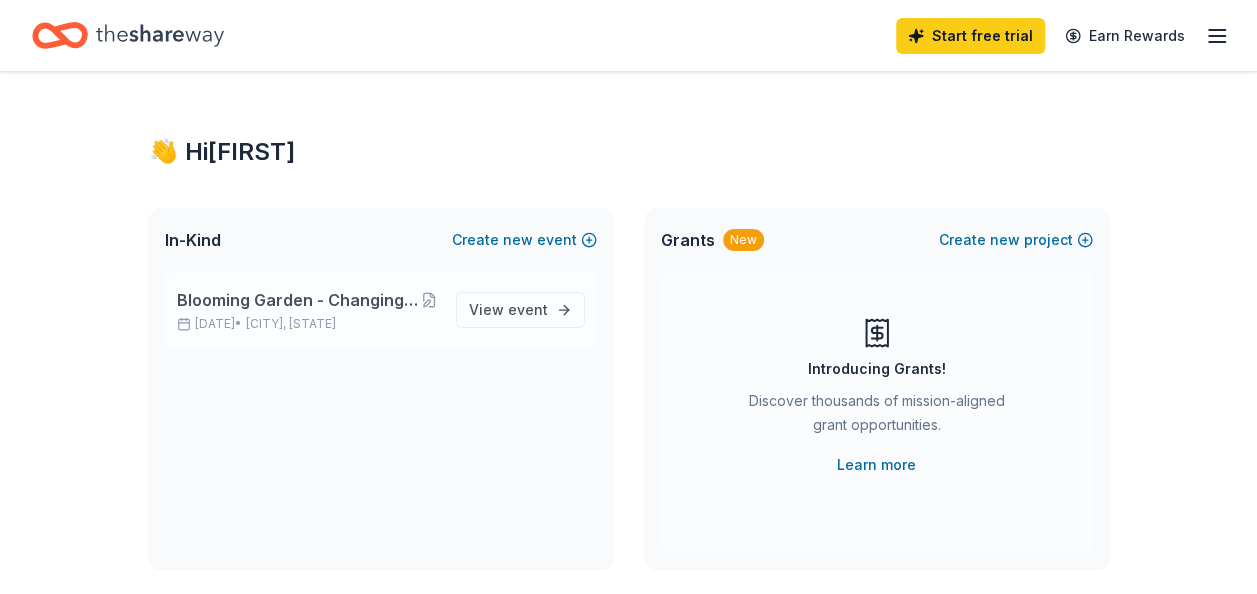 click on "Blooming Garden - Changing Lives and Rewriting Legacies" at bounding box center (298, 300) 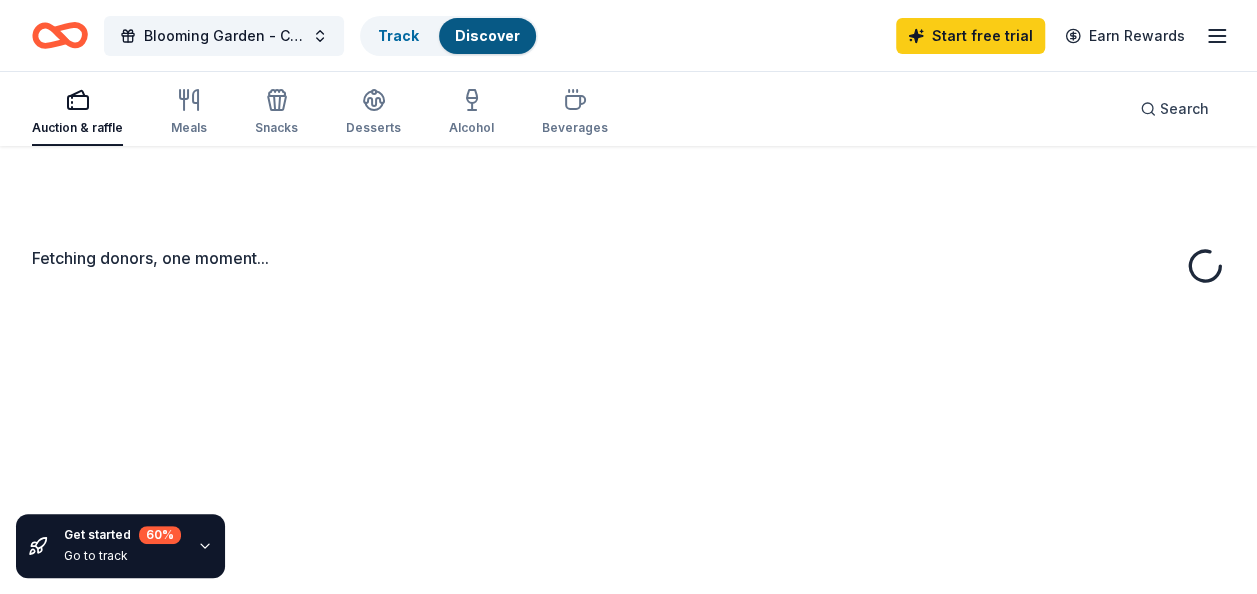 click on "Fetching donors, one moment..." at bounding box center (628, 443) 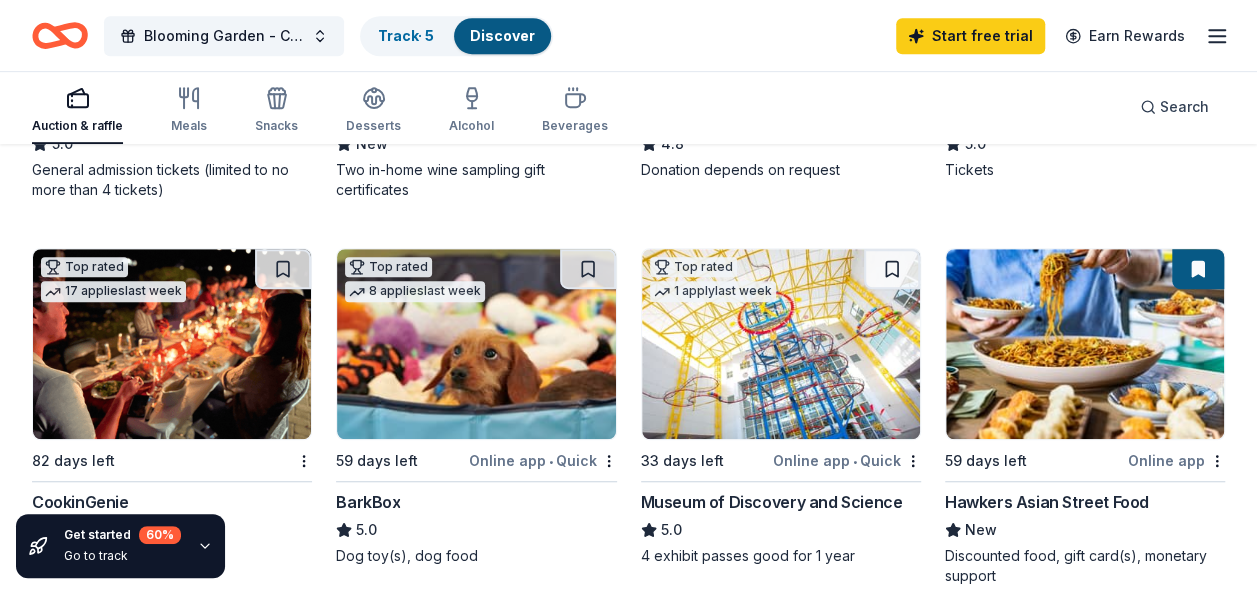 scroll, scrollTop: 546, scrollLeft: 0, axis: vertical 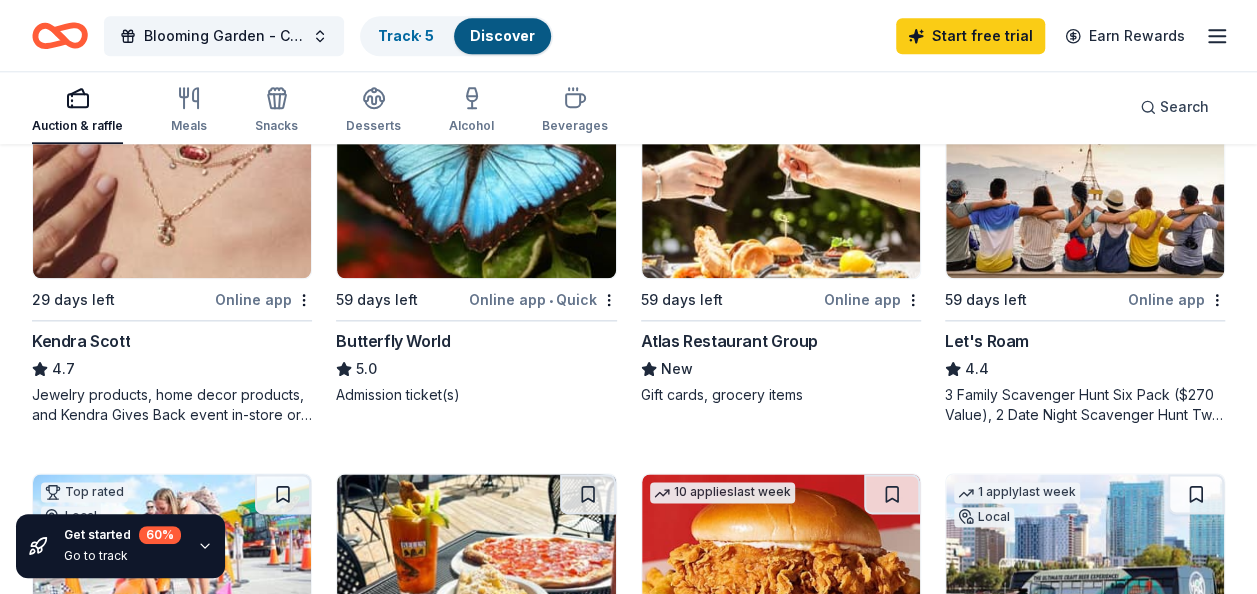 click on "Atlas Restaurant Group" at bounding box center (729, 341) 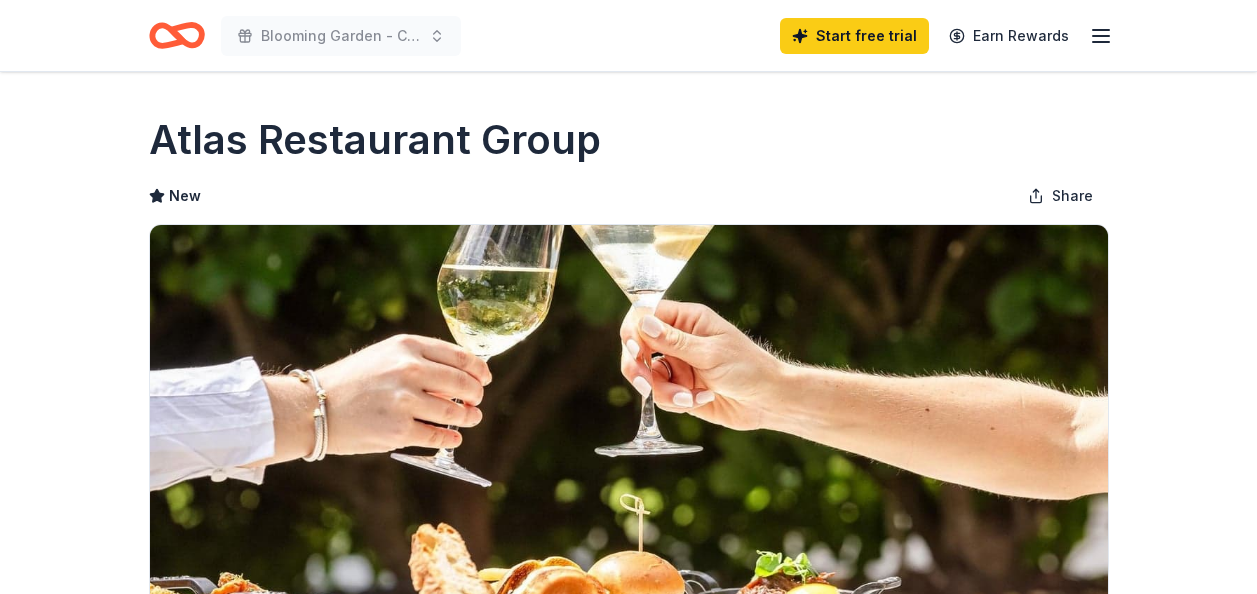 scroll, scrollTop: 0, scrollLeft: 0, axis: both 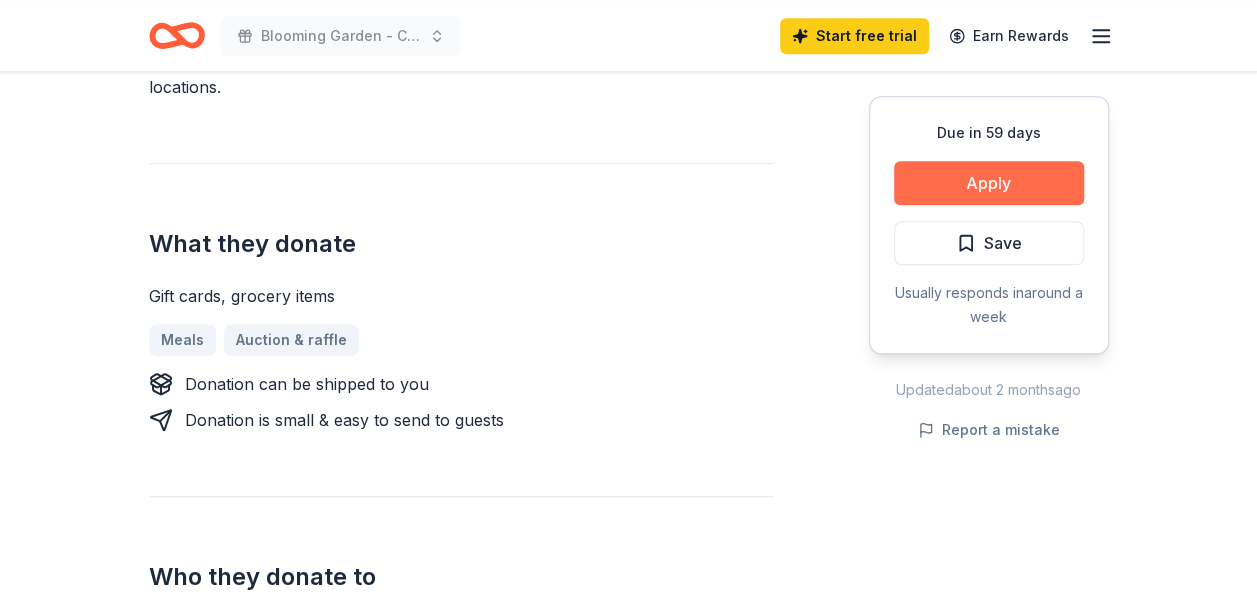 click on "Apply" at bounding box center (989, 183) 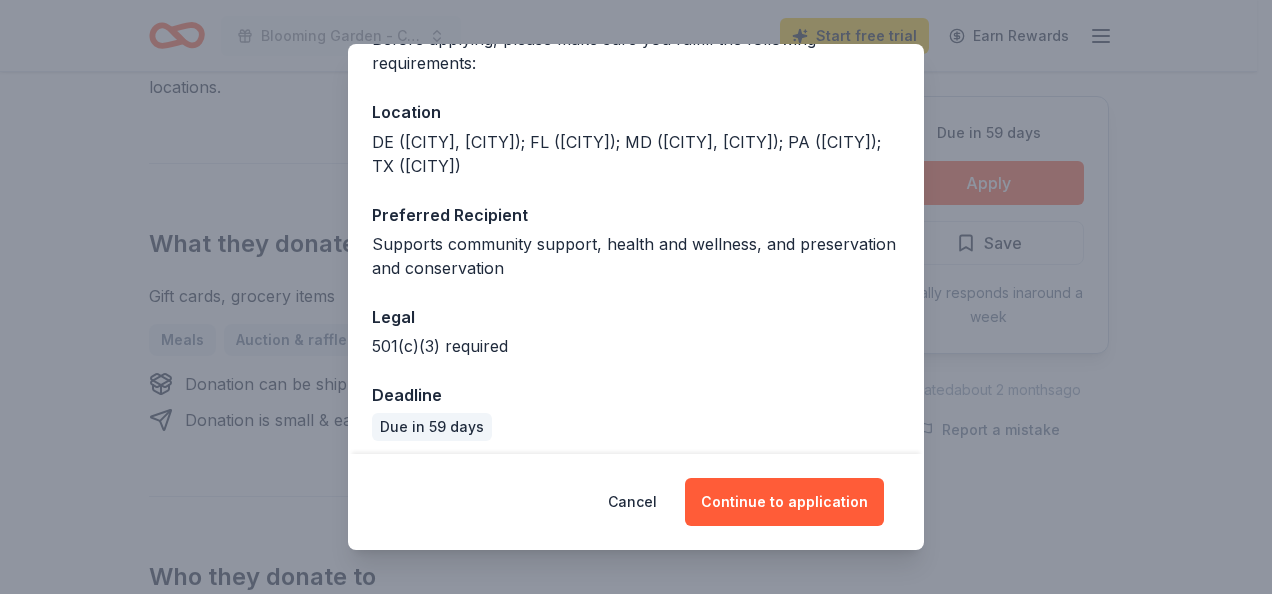 scroll, scrollTop: 196, scrollLeft: 0, axis: vertical 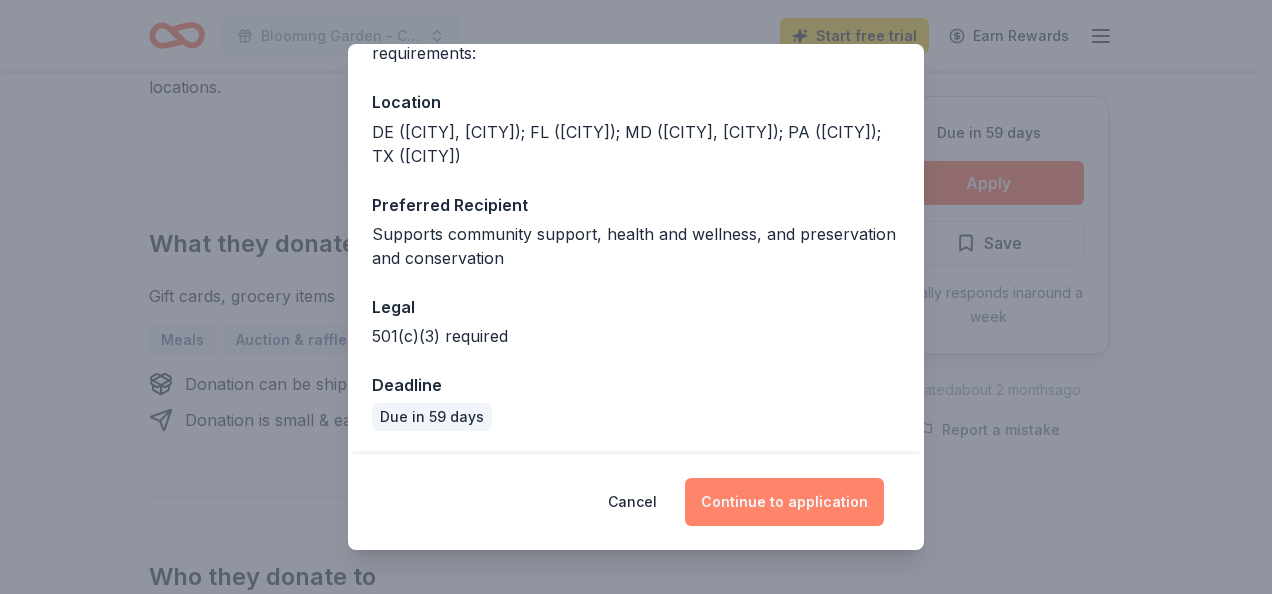 click on "Continue to application" at bounding box center [784, 502] 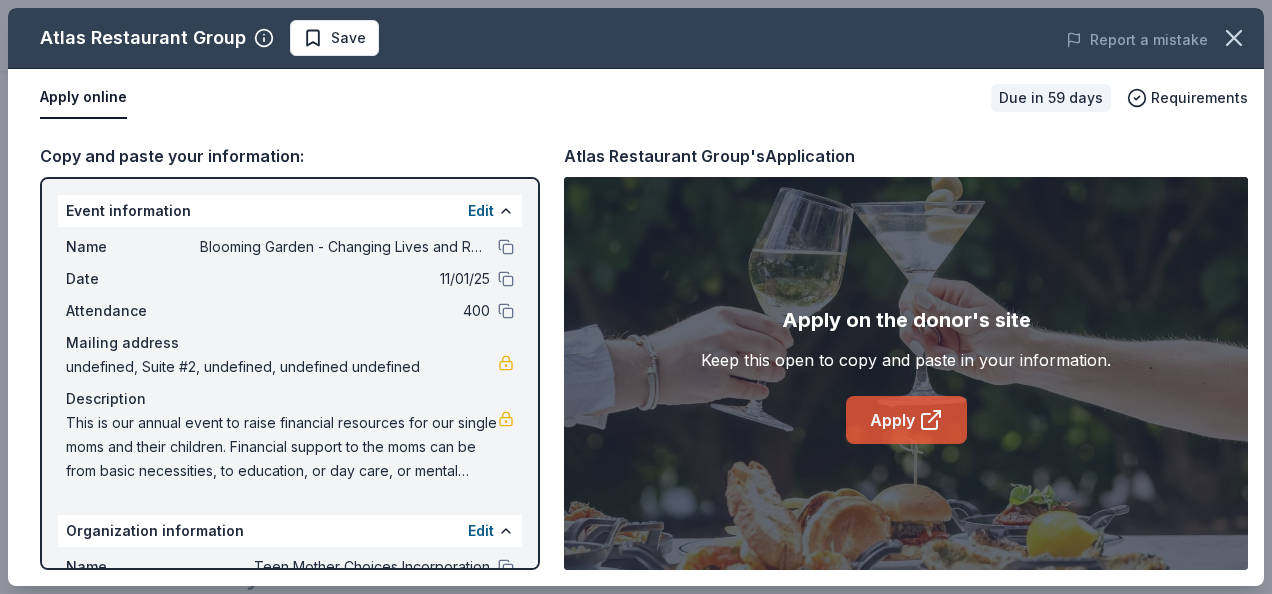 click on "Apply" at bounding box center (906, 420) 